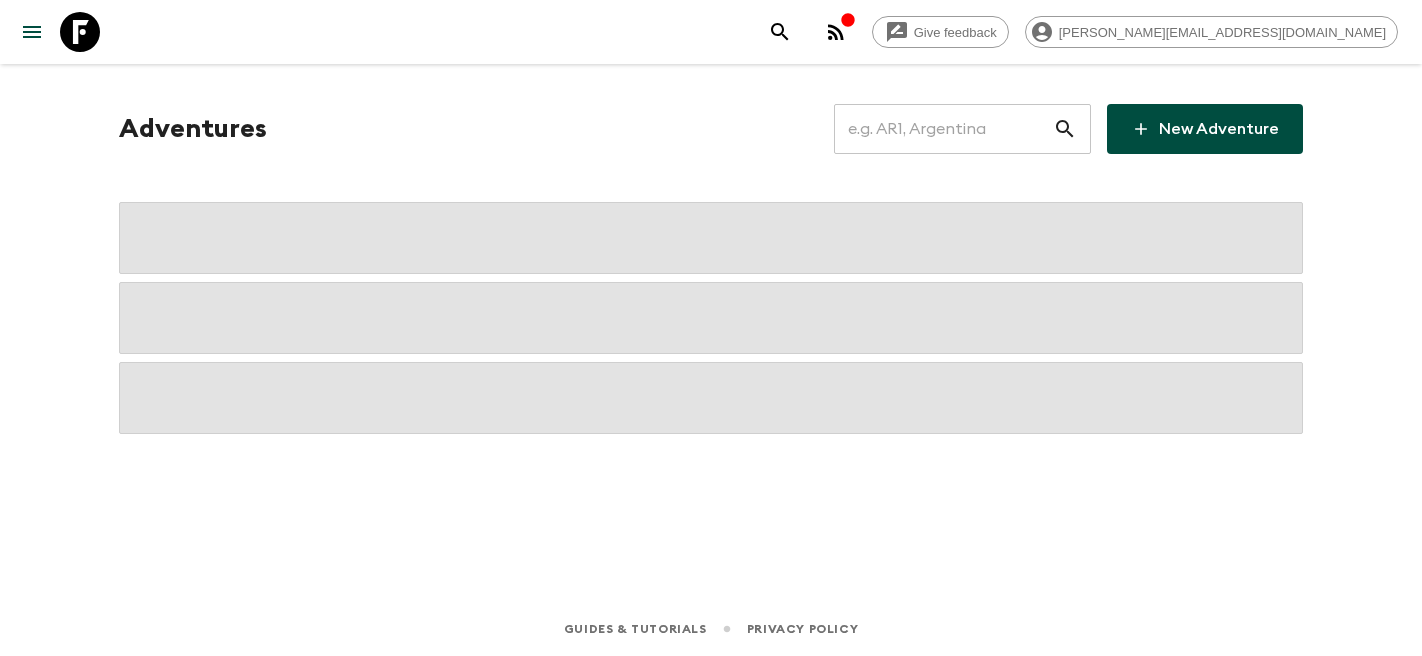 scroll, scrollTop: 0, scrollLeft: 0, axis: both 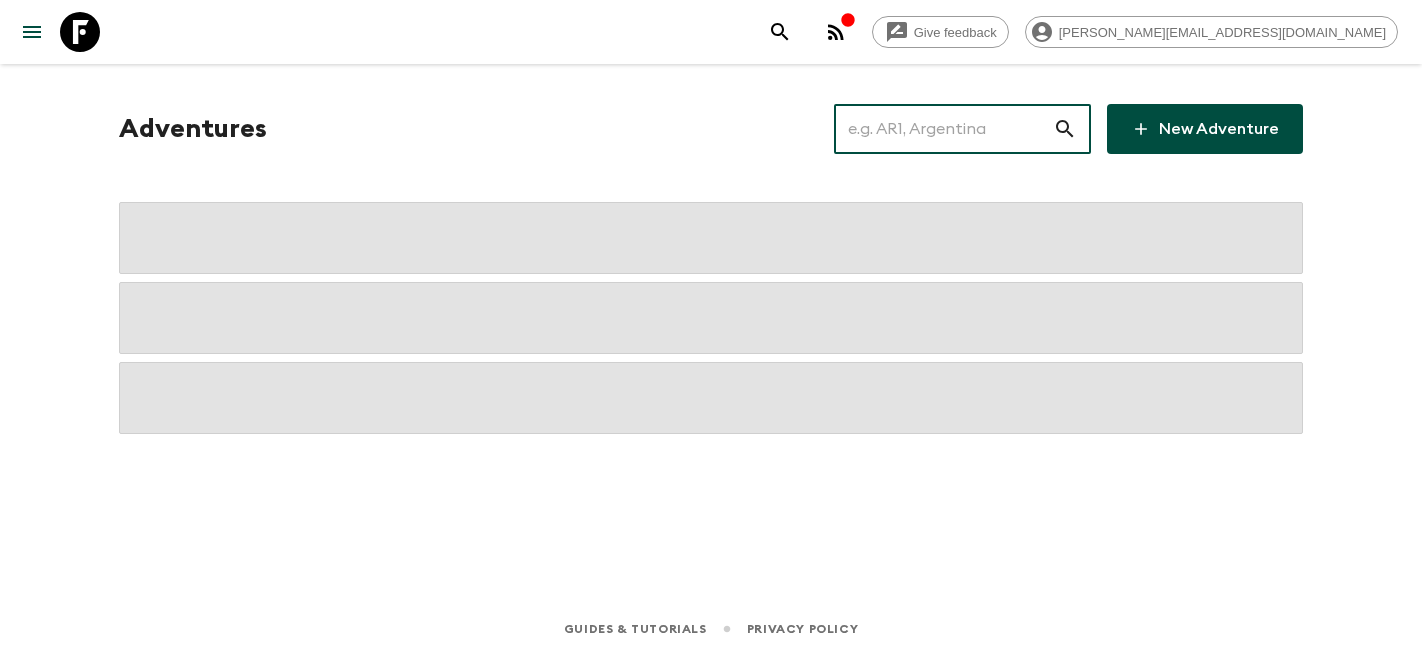 click at bounding box center (943, 129) 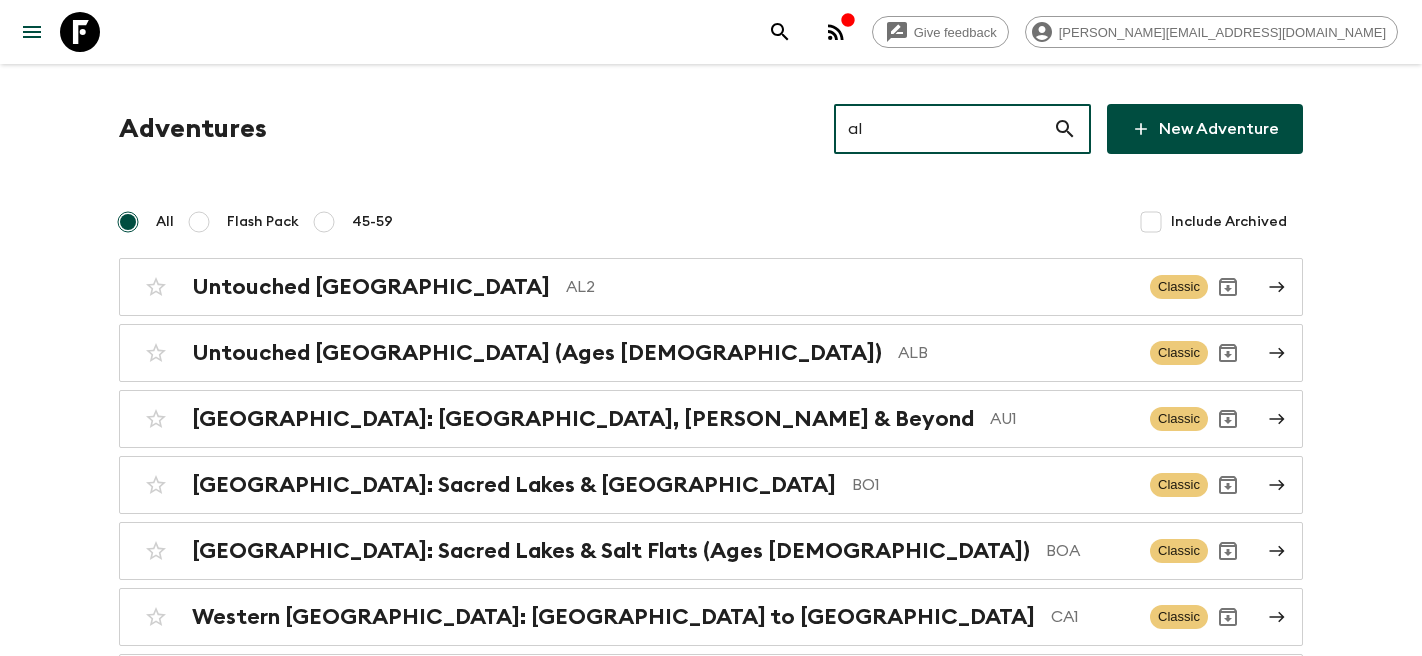 type on "al2" 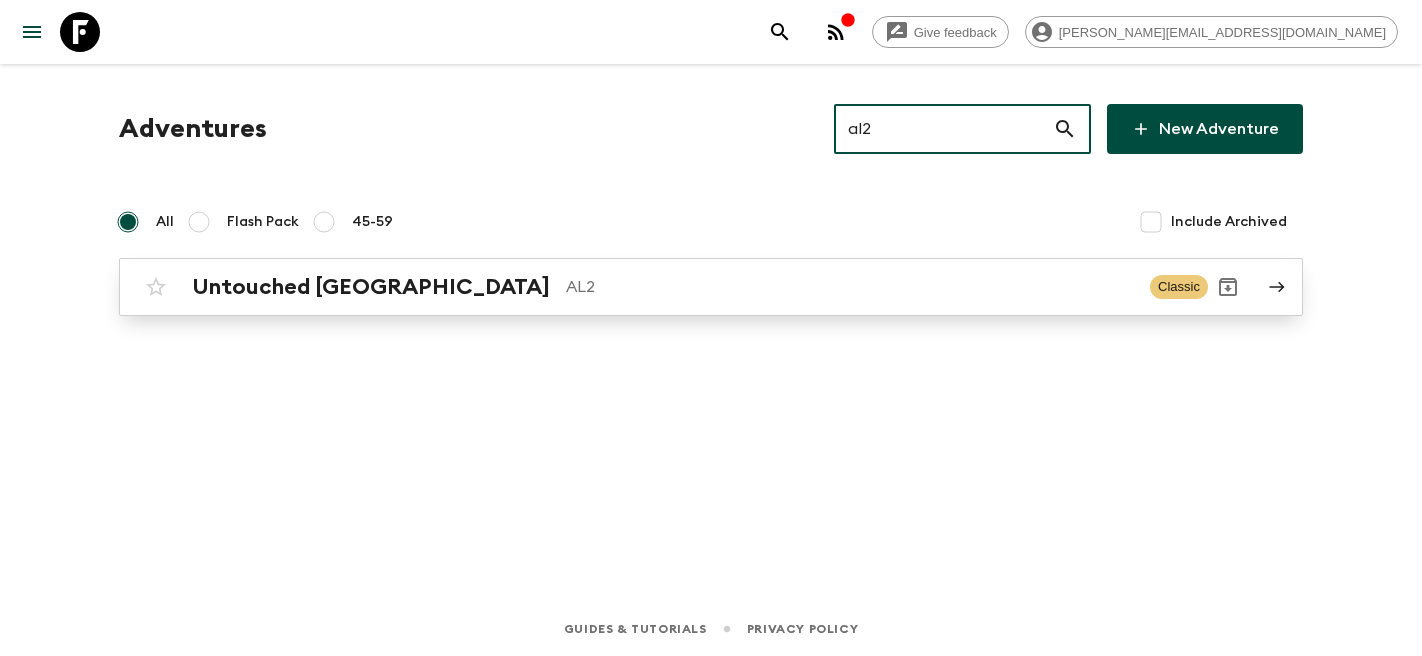 click on "Untouched [GEOGRAPHIC_DATA] AL2" at bounding box center (663, 287) 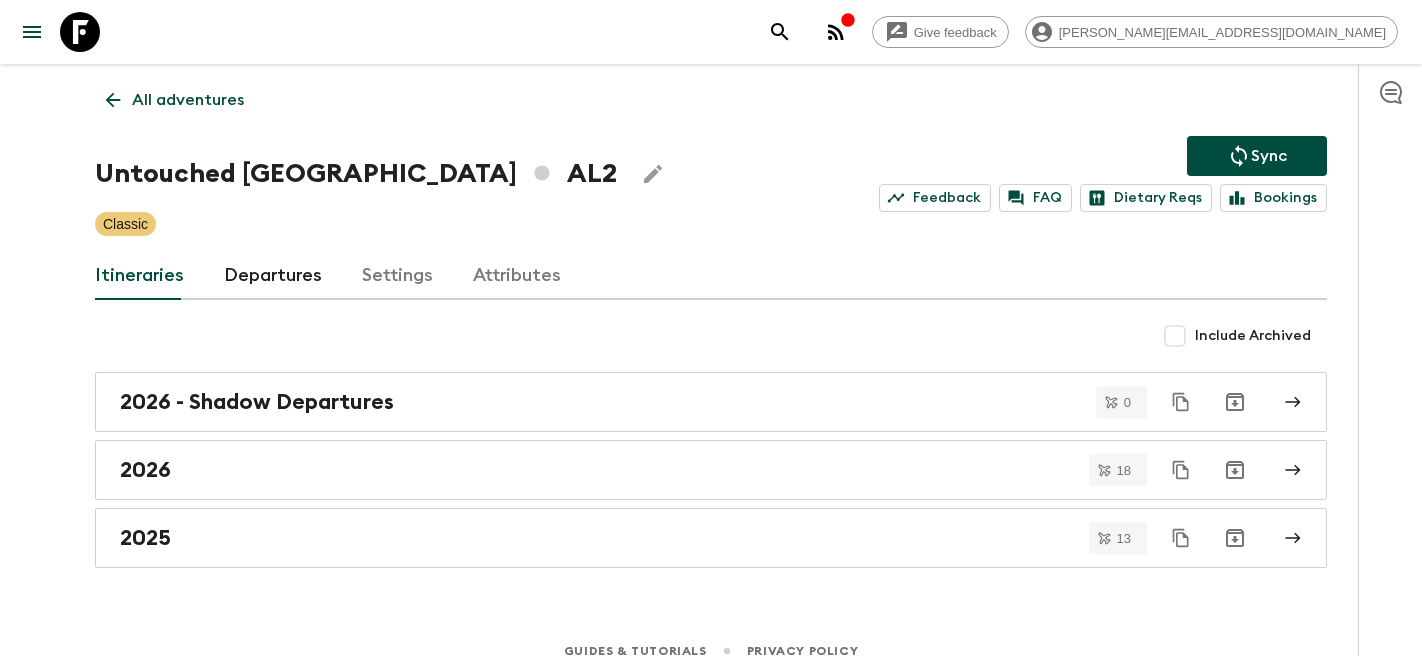 click on "Departures" at bounding box center [273, 276] 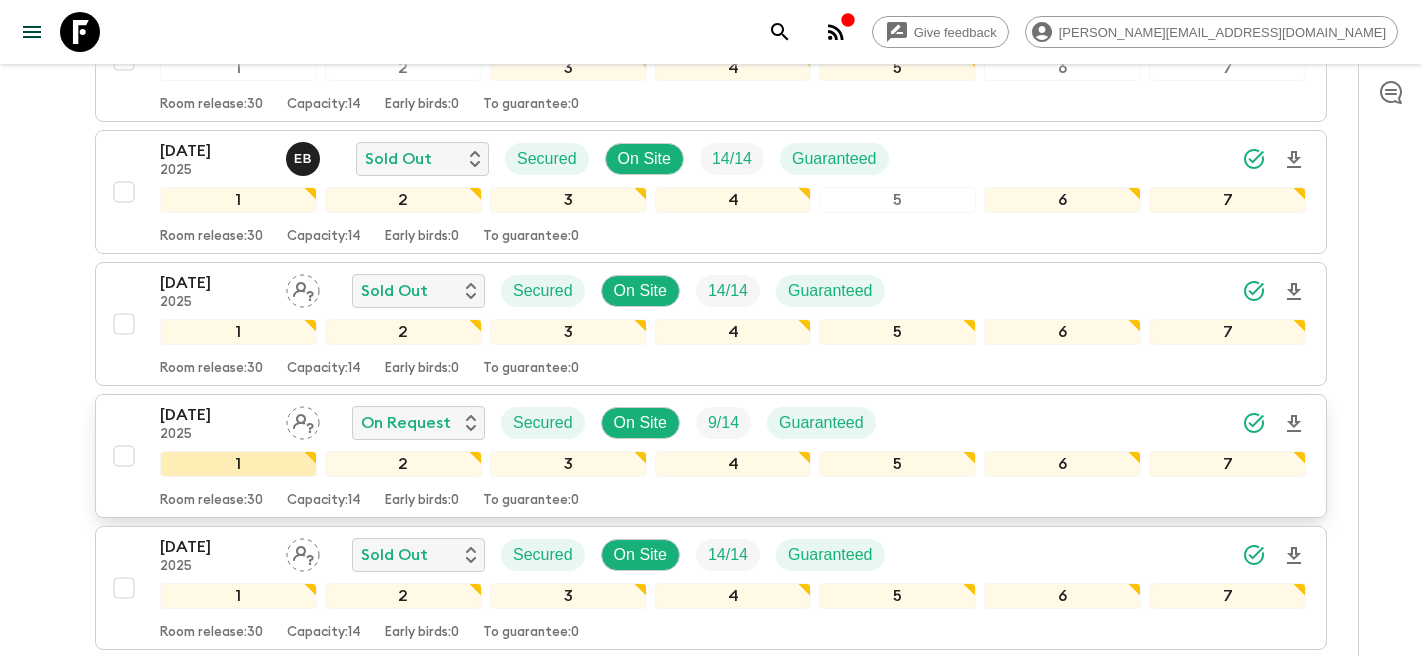 scroll, scrollTop: 988, scrollLeft: 0, axis: vertical 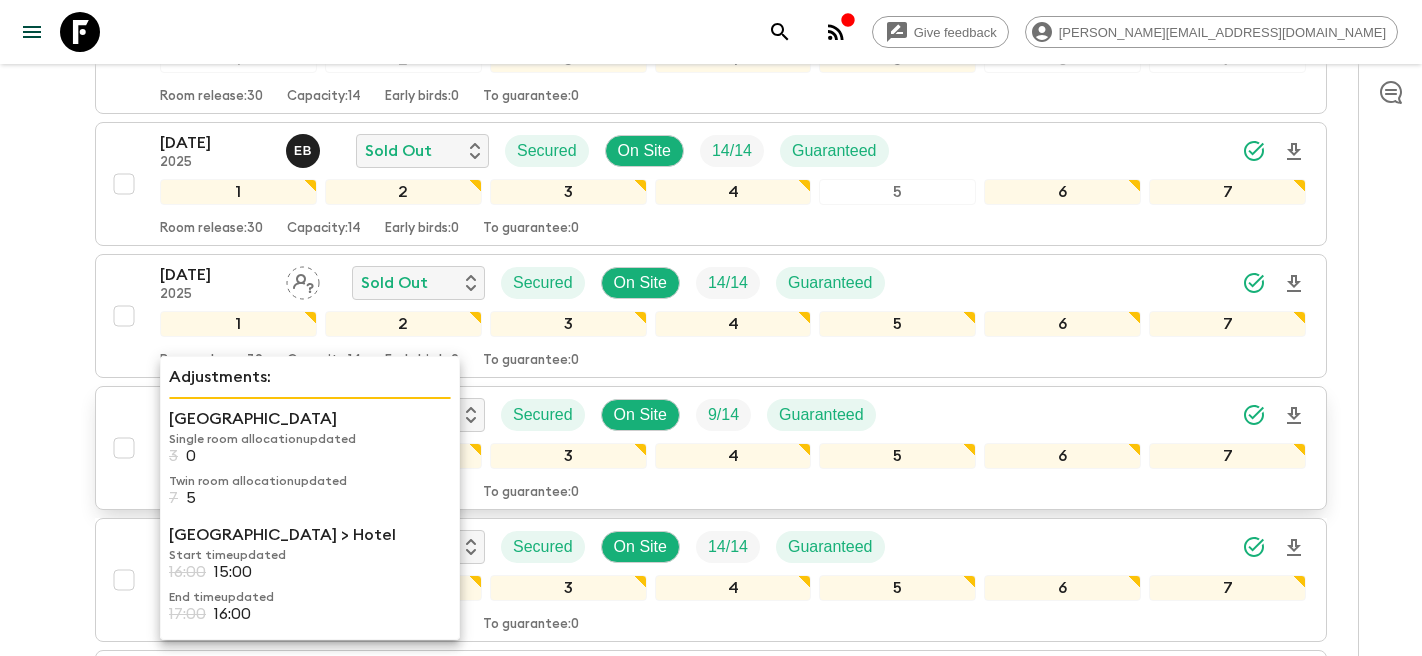 click on "Single room allocation  updated" at bounding box center [438, 452] 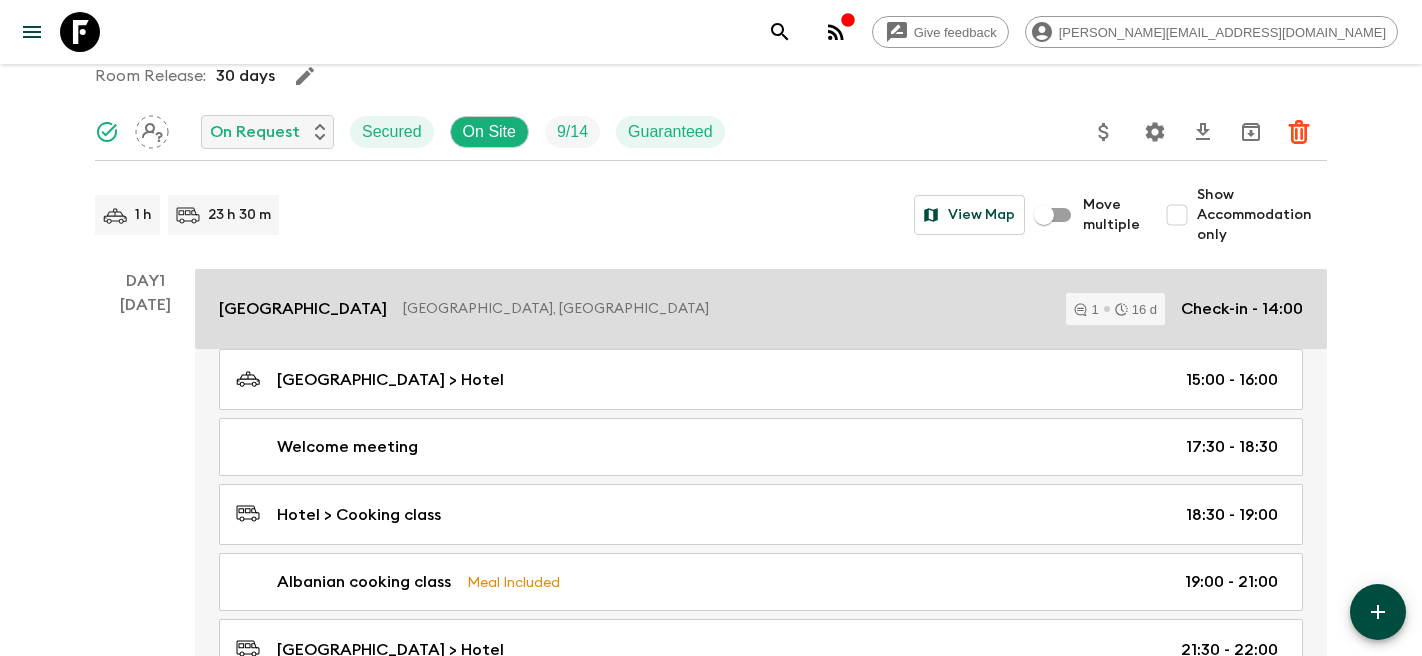 scroll, scrollTop: 123, scrollLeft: 0, axis: vertical 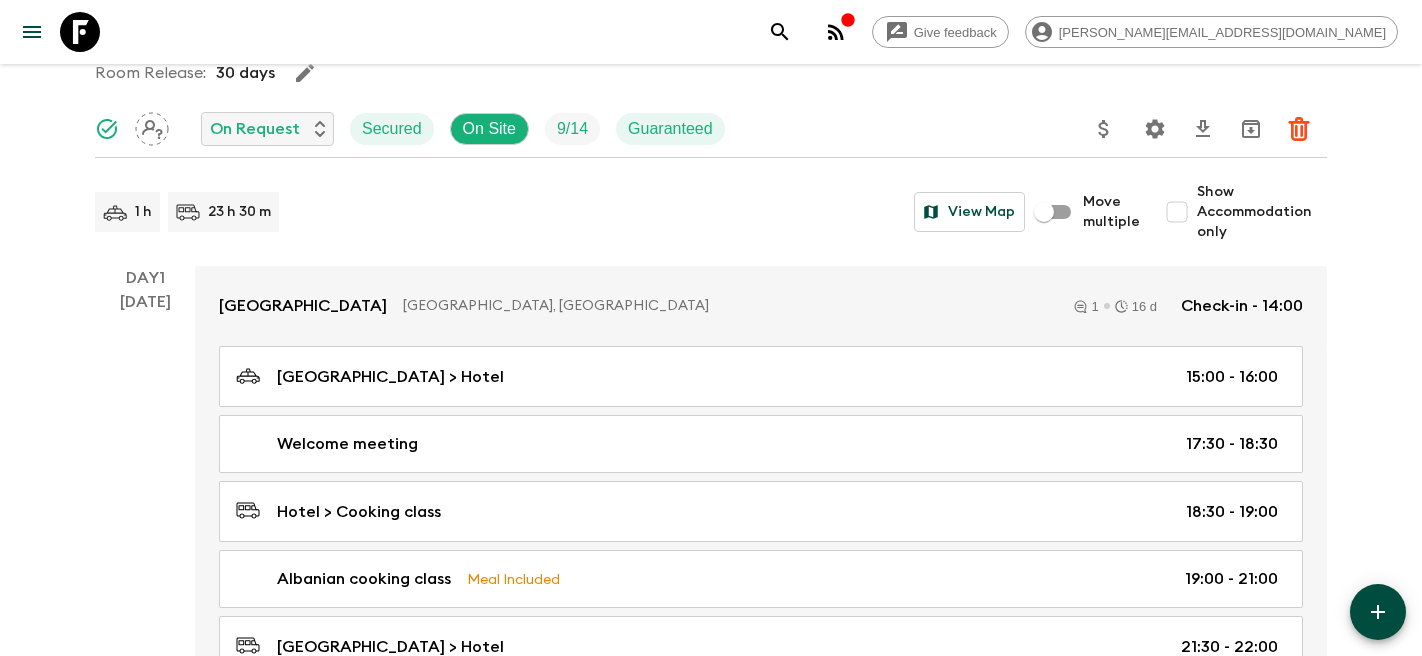 click on "Show Accommodation only" at bounding box center [1177, 212] 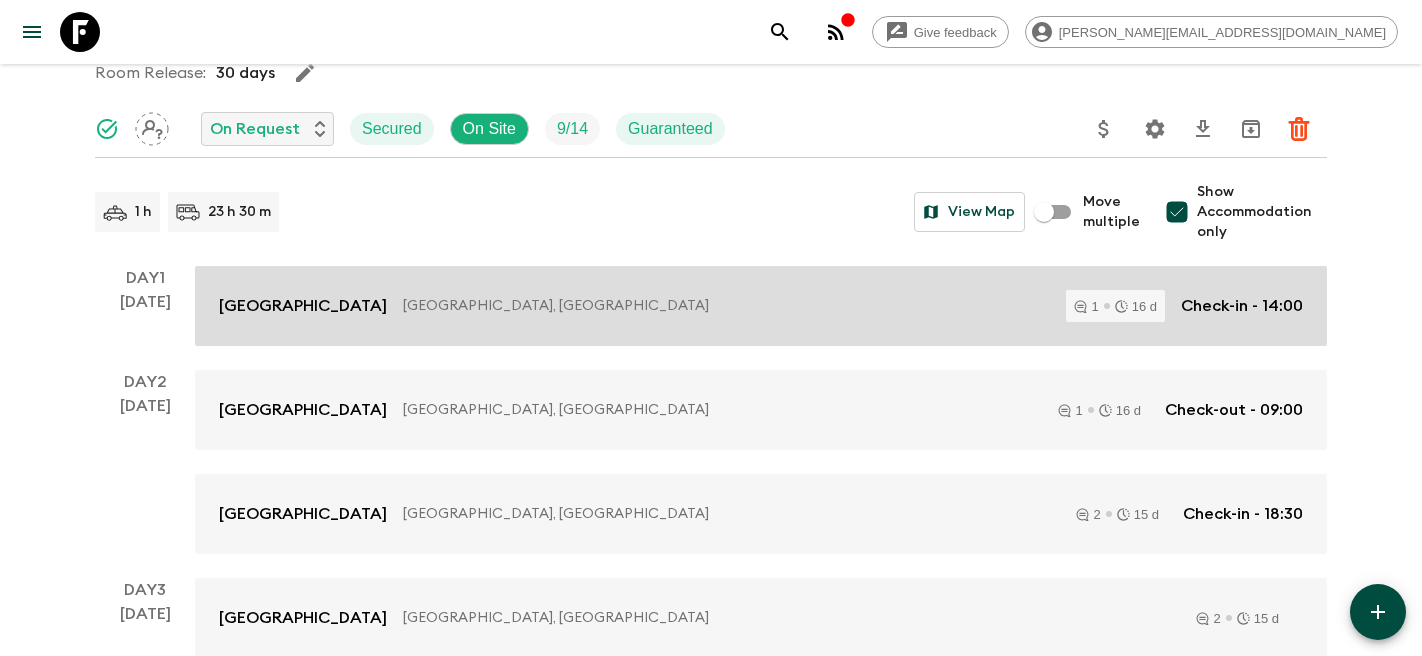 click on "[GEOGRAPHIC_DATA], [GEOGRAPHIC_DATA]" at bounding box center [726, 306] 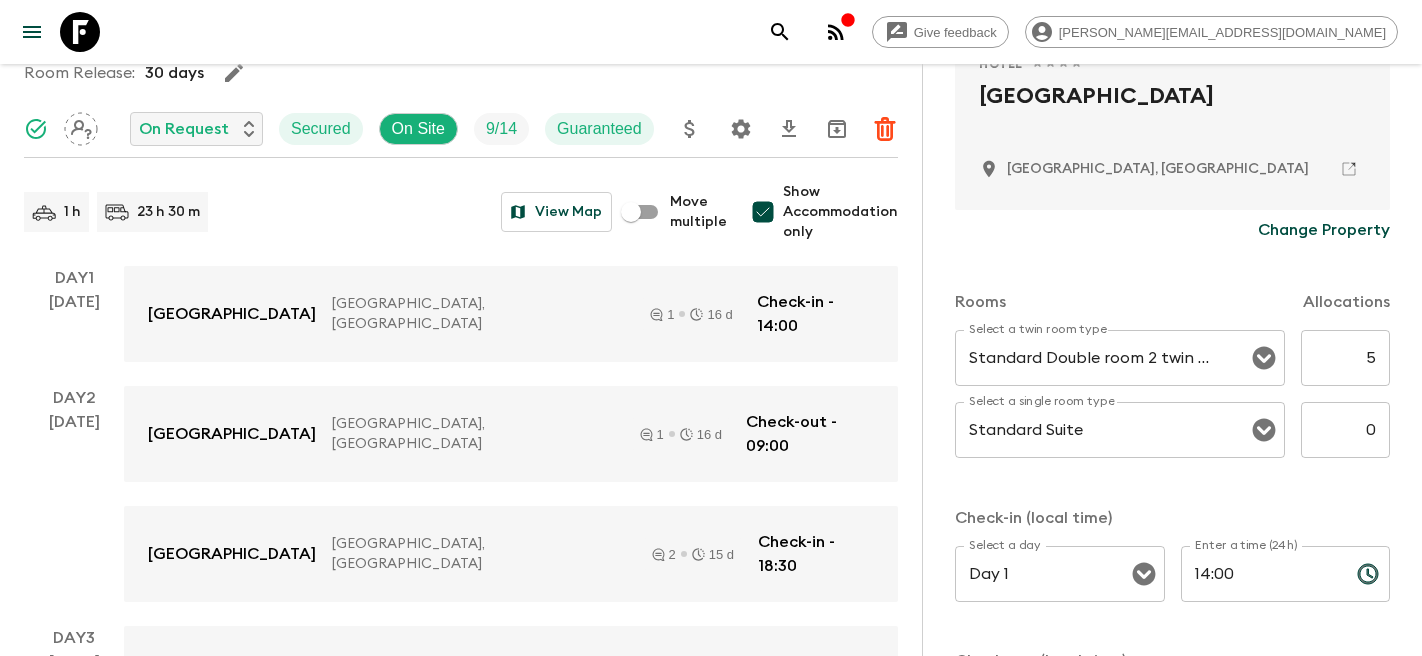 scroll, scrollTop: 446, scrollLeft: 0, axis: vertical 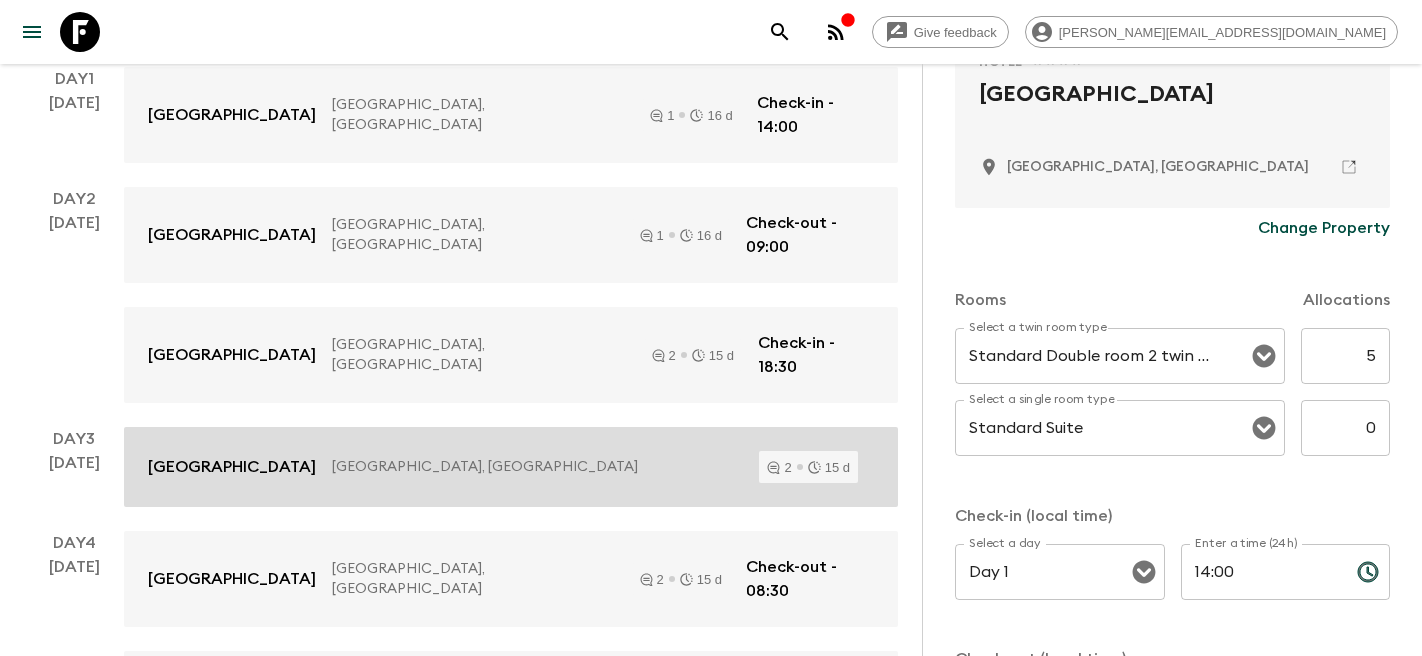 click on "[GEOGRAPHIC_DATA], [GEOGRAPHIC_DATA]" at bounding box center [537, 467] 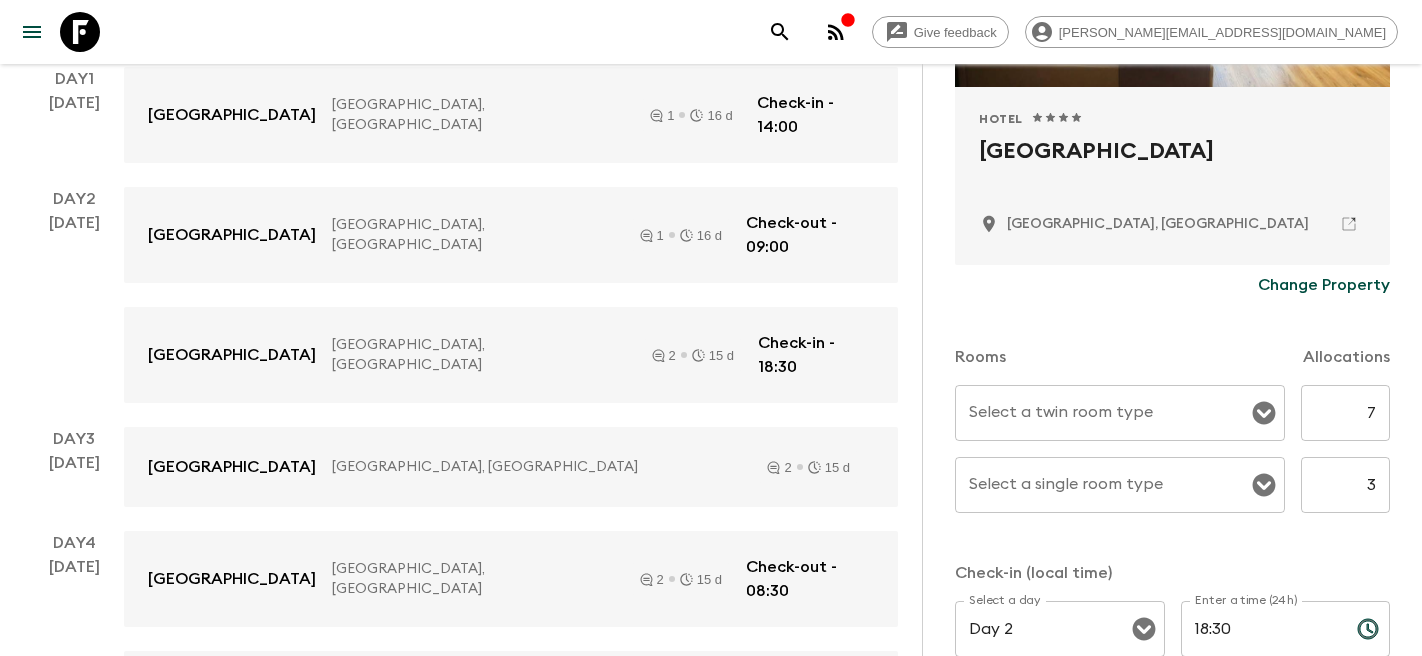 scroll, scrollTop: 432, scrollLeft: 0, axis: vertical 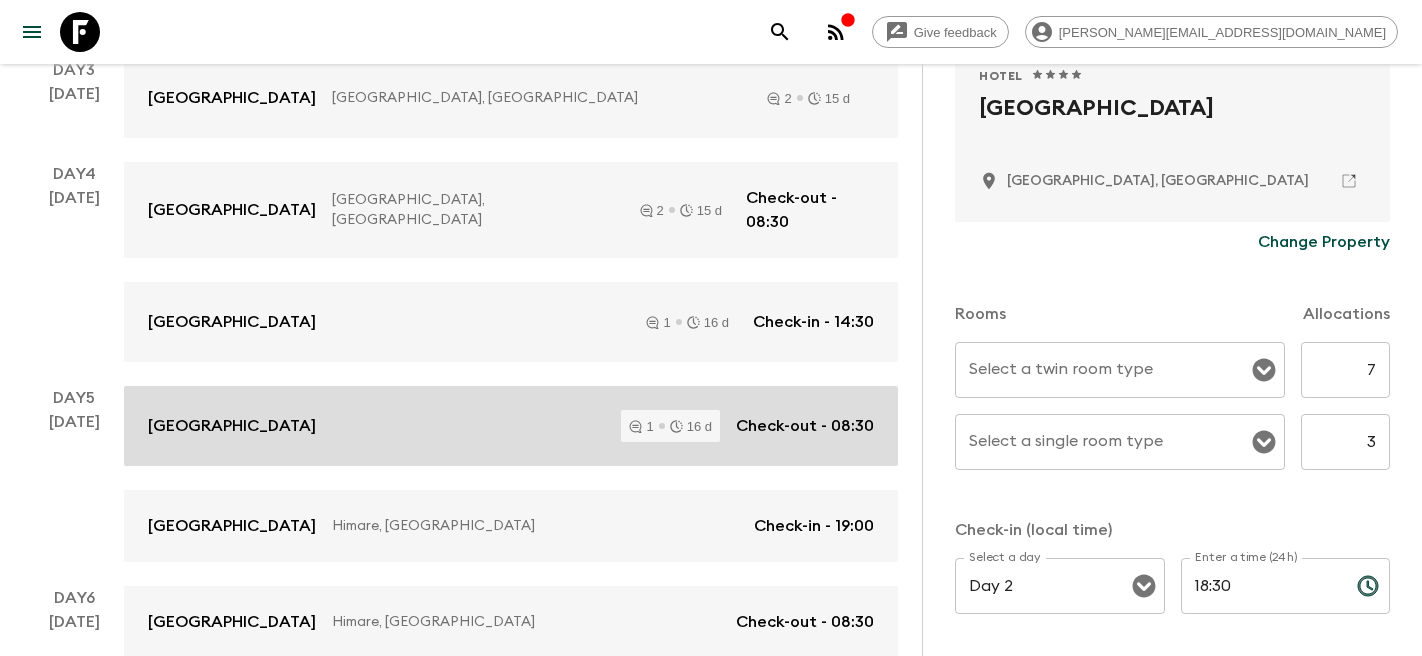 click on "[GEOGRAPHIC_DATA] 1 16 d Check-out - 08:30" at bounding box center [511, 426] 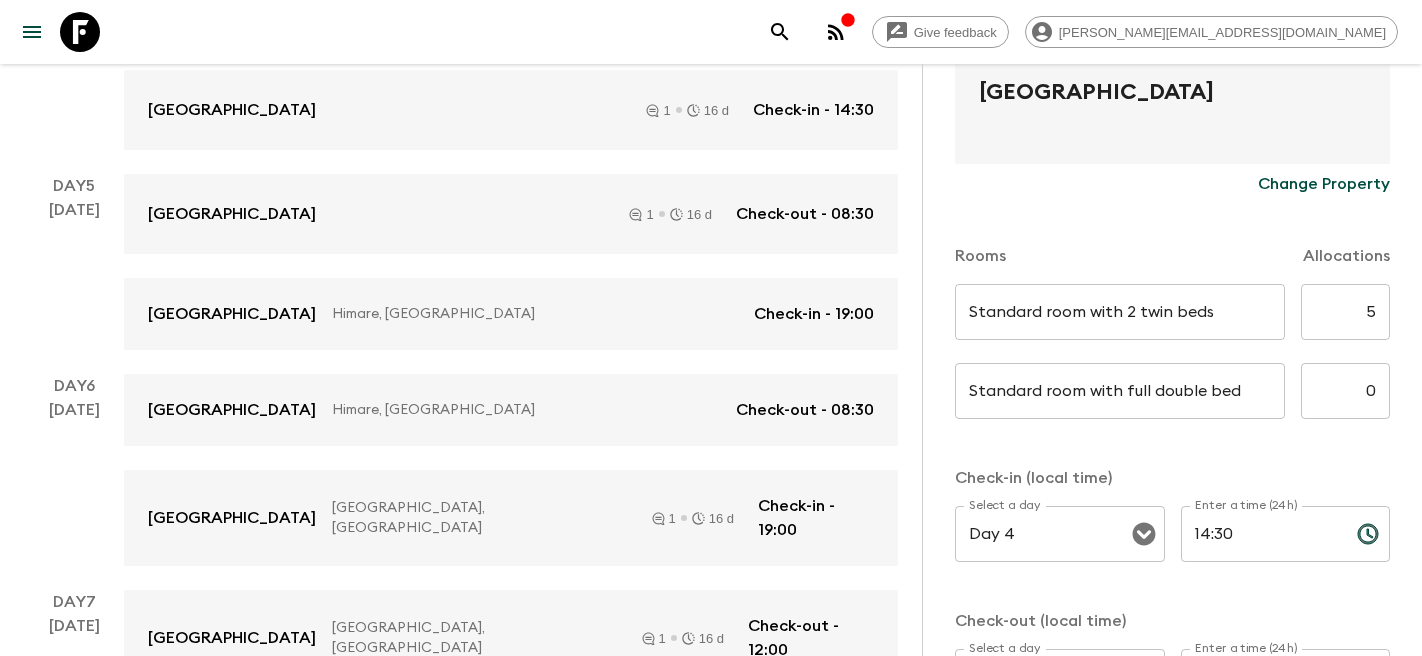 scroll, scrollTop: 947, scrollLeft: 0, axis: vertical 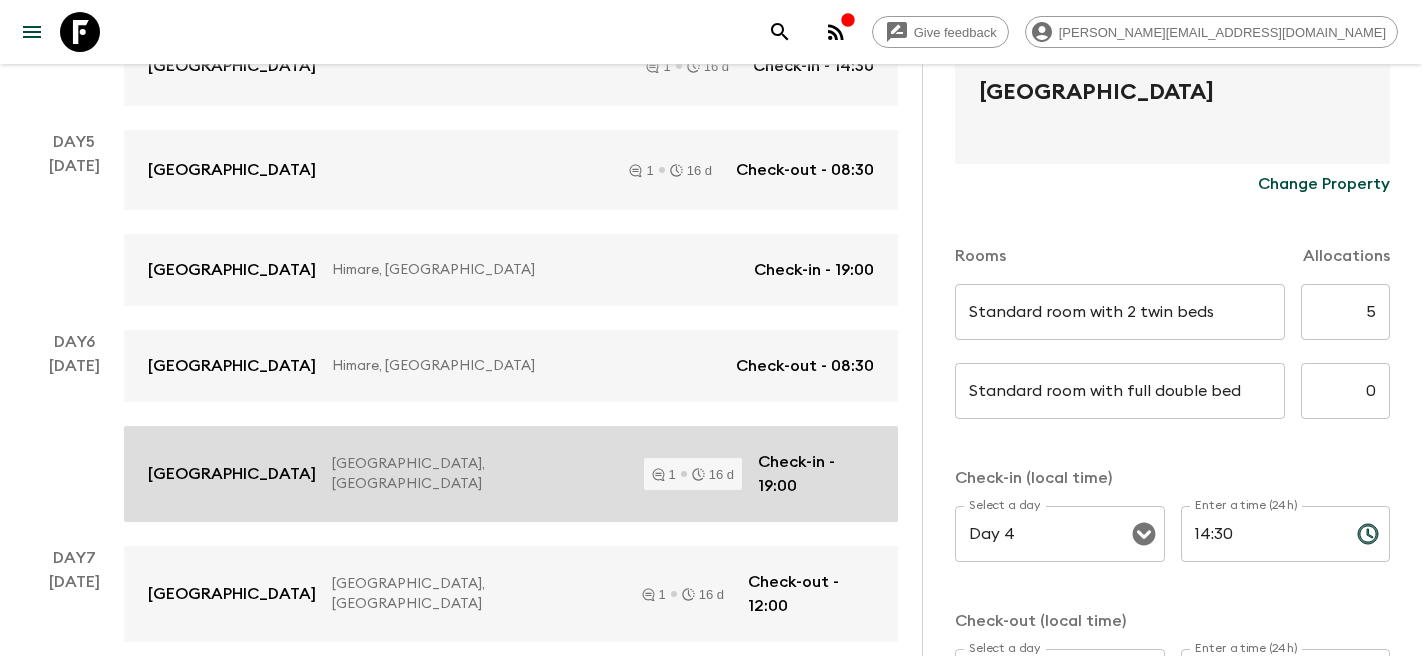 click on "[GEOGRAPHIC_DATA], [GEOGRAPHIC_DATA]" at bounding box center [480, 474] 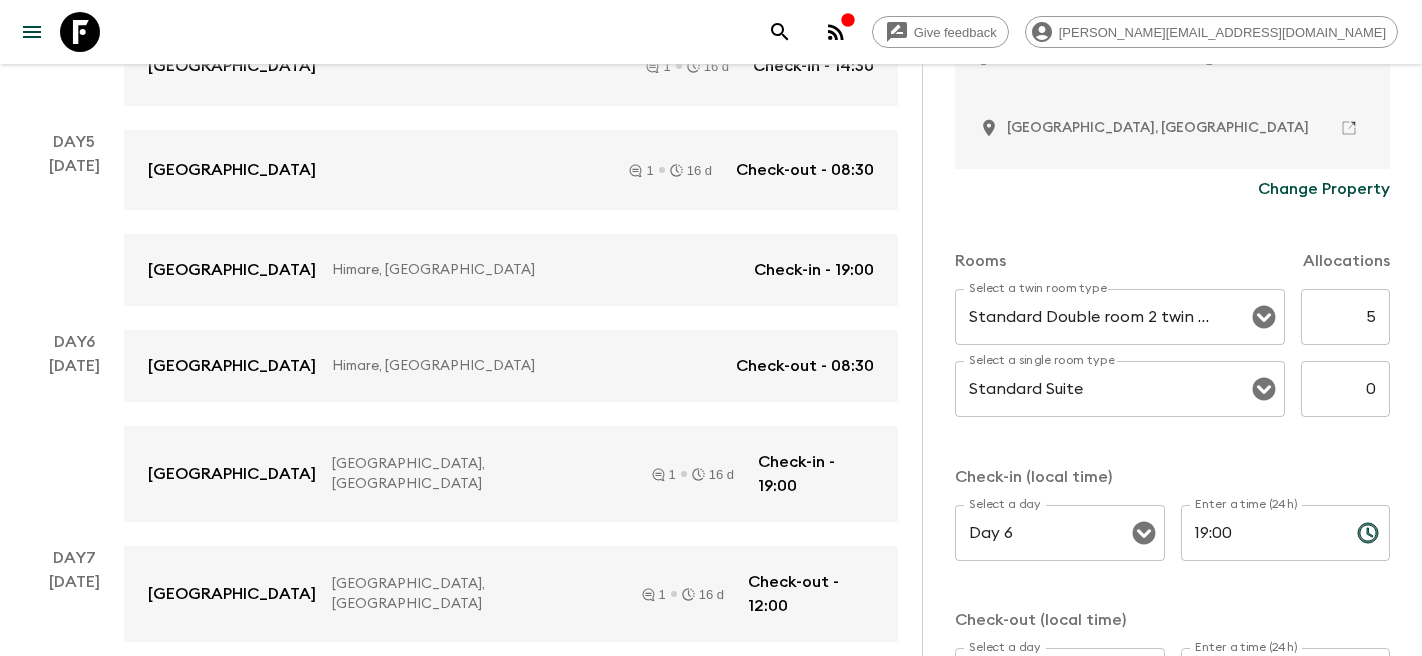 scroll, scrollTop: 487, scrollLeft: 0, axis: vertical 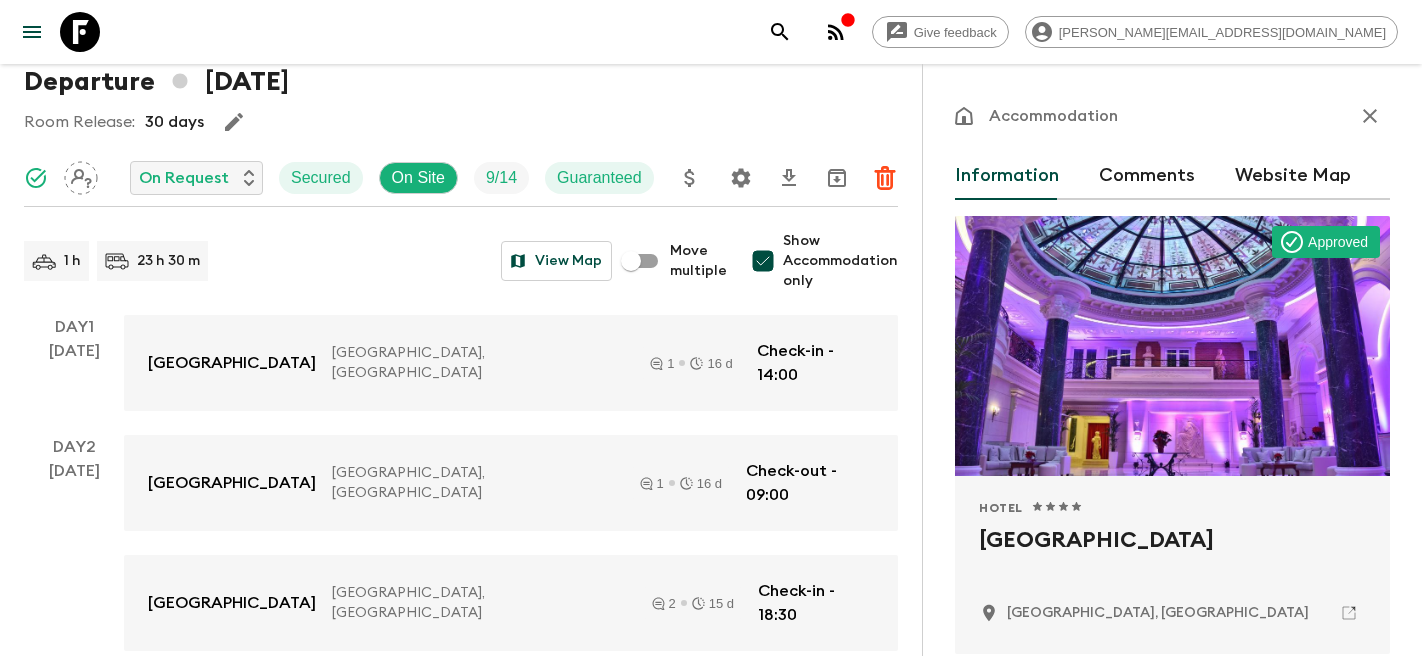 click 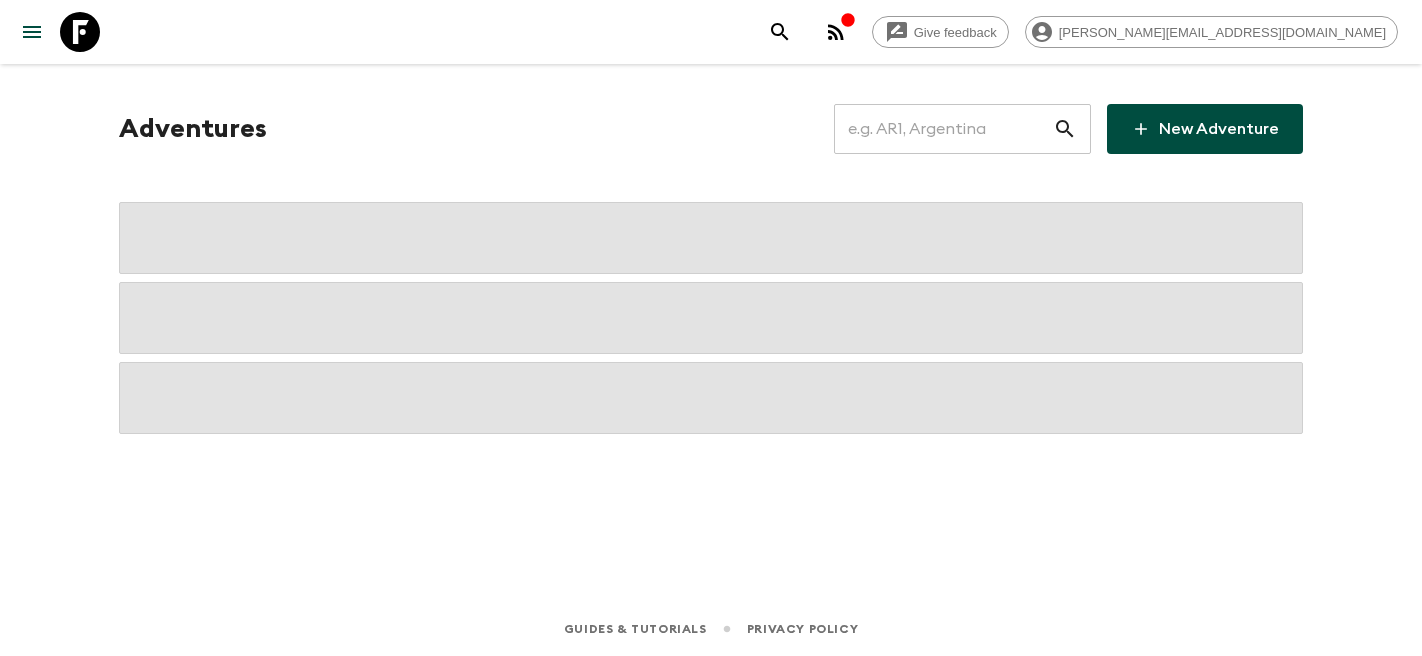 scroll, scrollTop: 0, scrollLeft: 0, axis: both 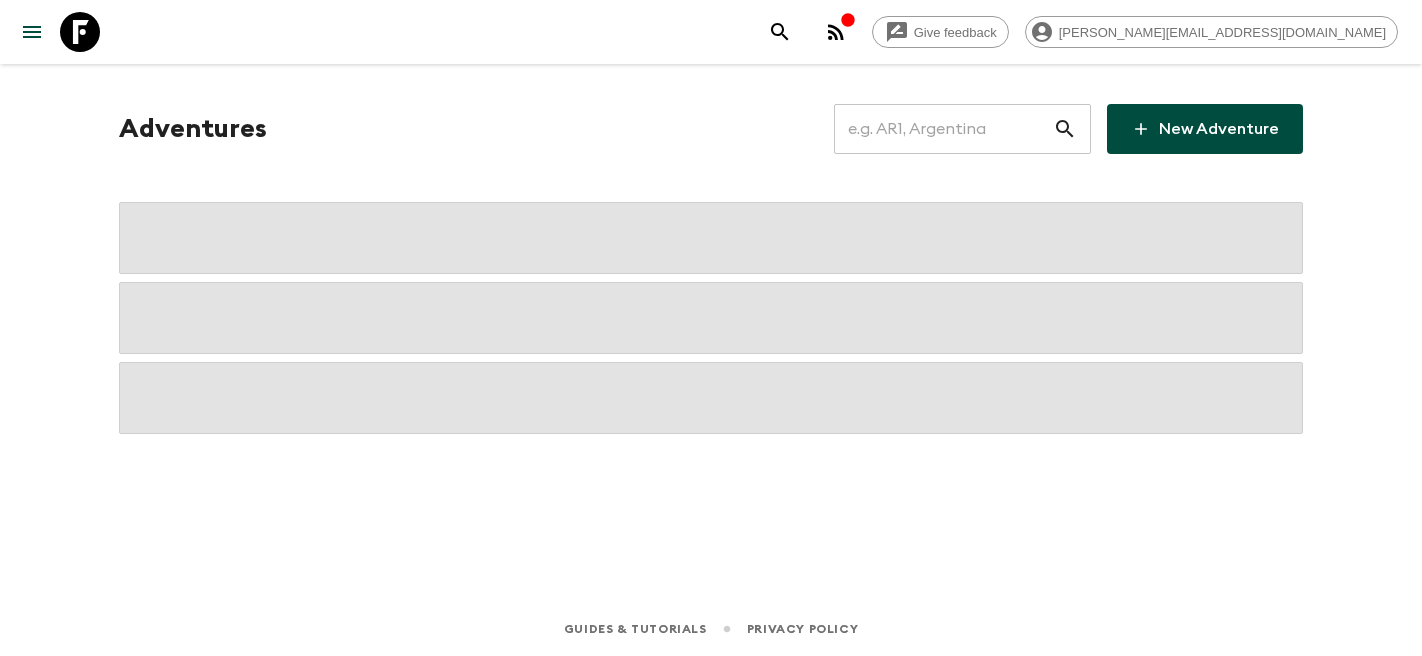 click at bounding box center (943, 129) 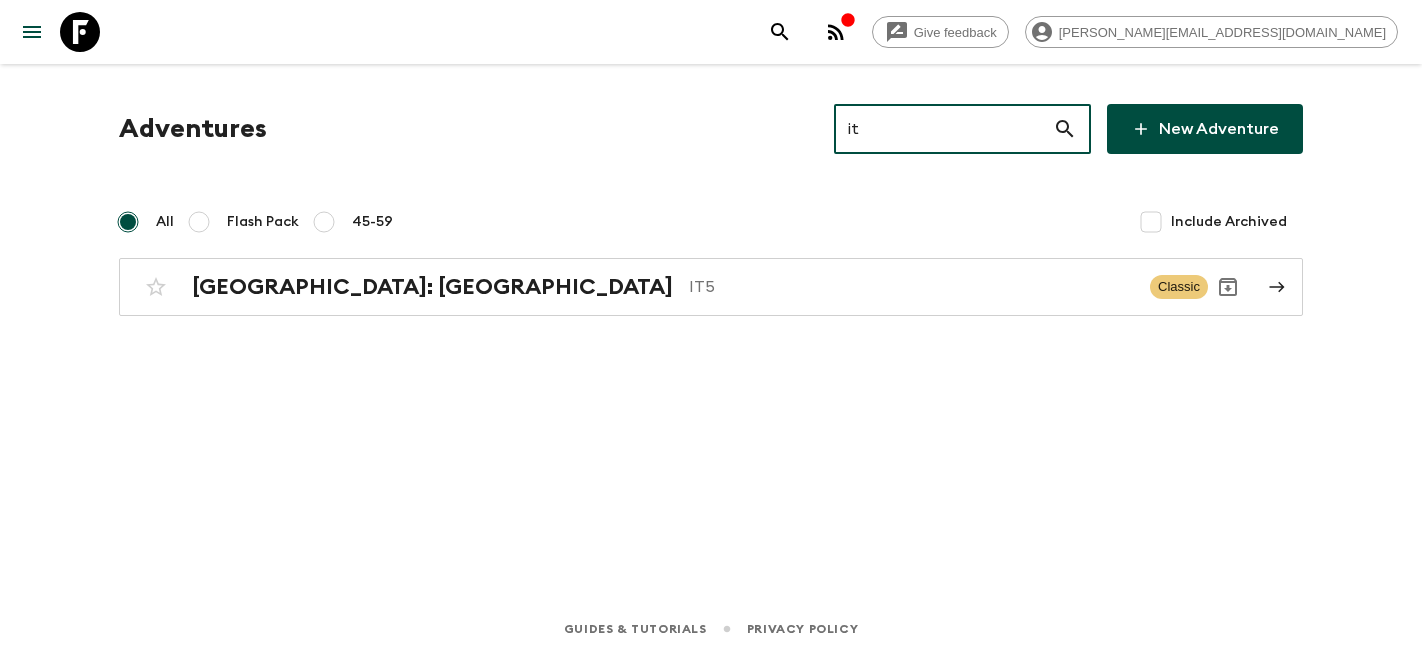 type on "it5" 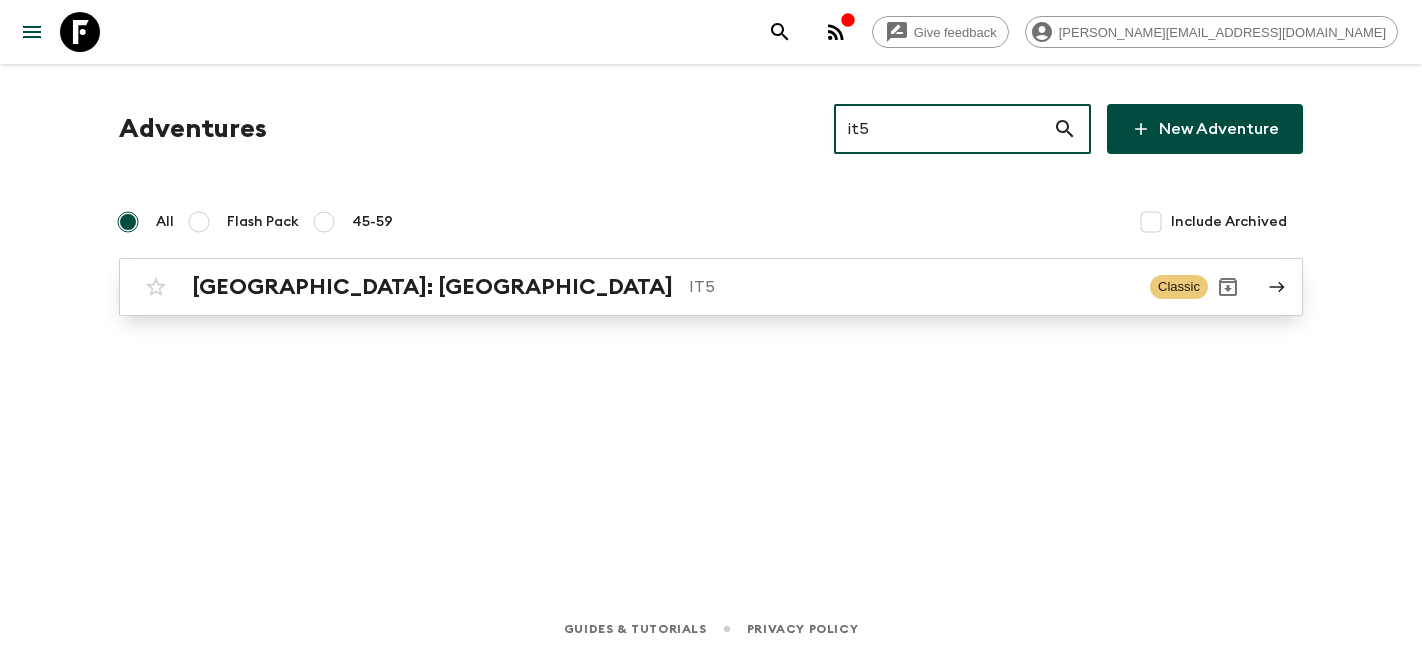 click on "[GEOGRAPHIC_DATA]: [GEOGRAPHIC_DATA] IT5 Classic" at bounding box center [711, 287] 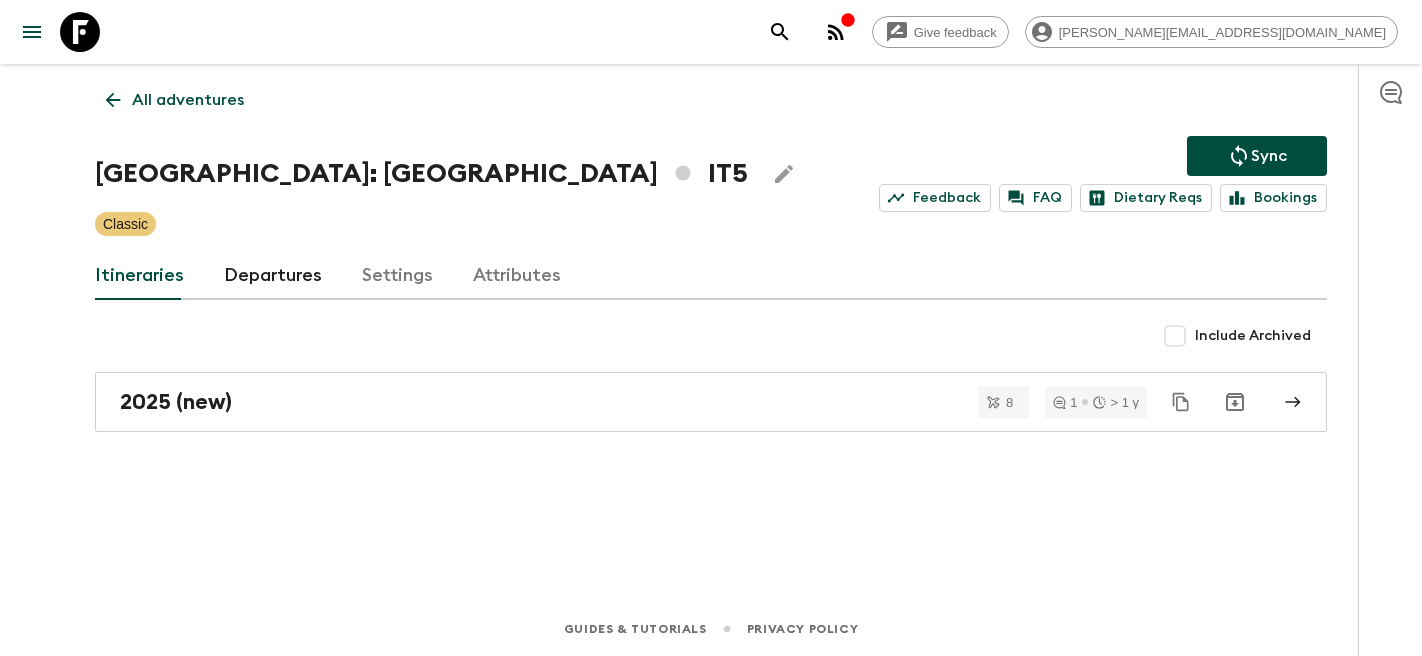 click on "Departures" at bounding box center [273, 276] 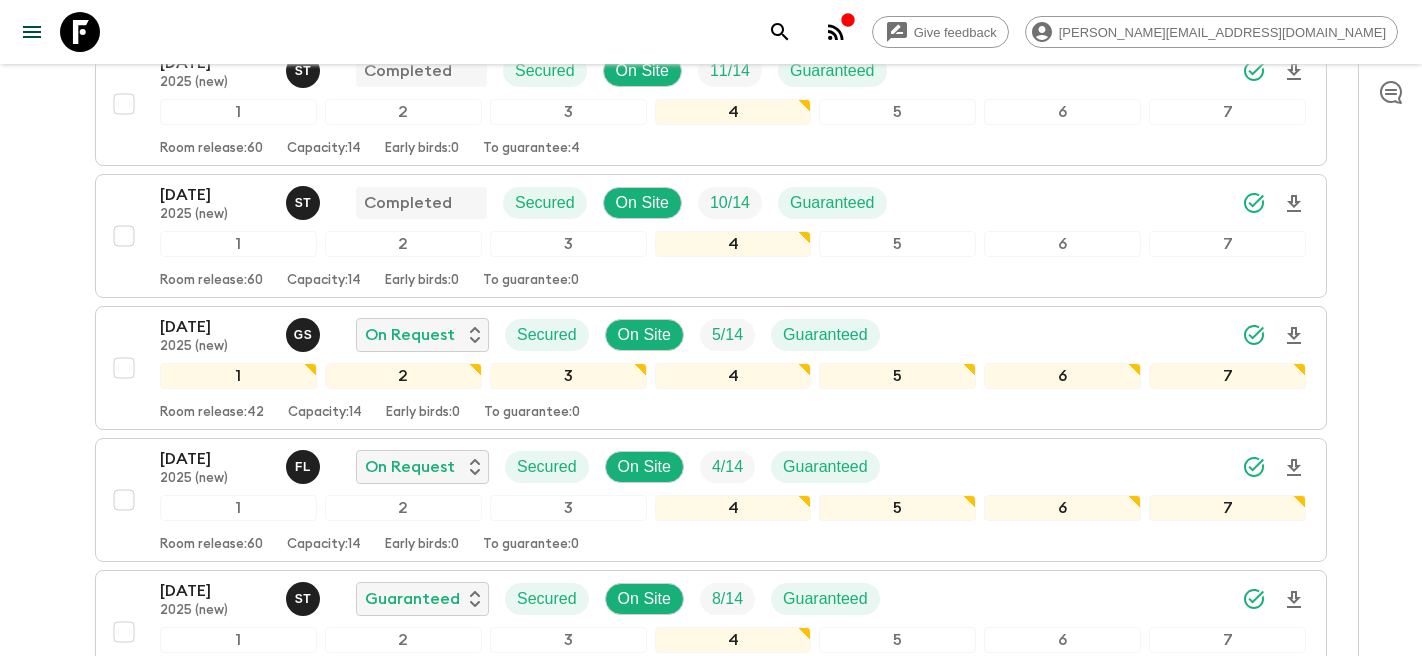 scroll, scrollTop: 1830, scrollLeft: 0, axis: vertical 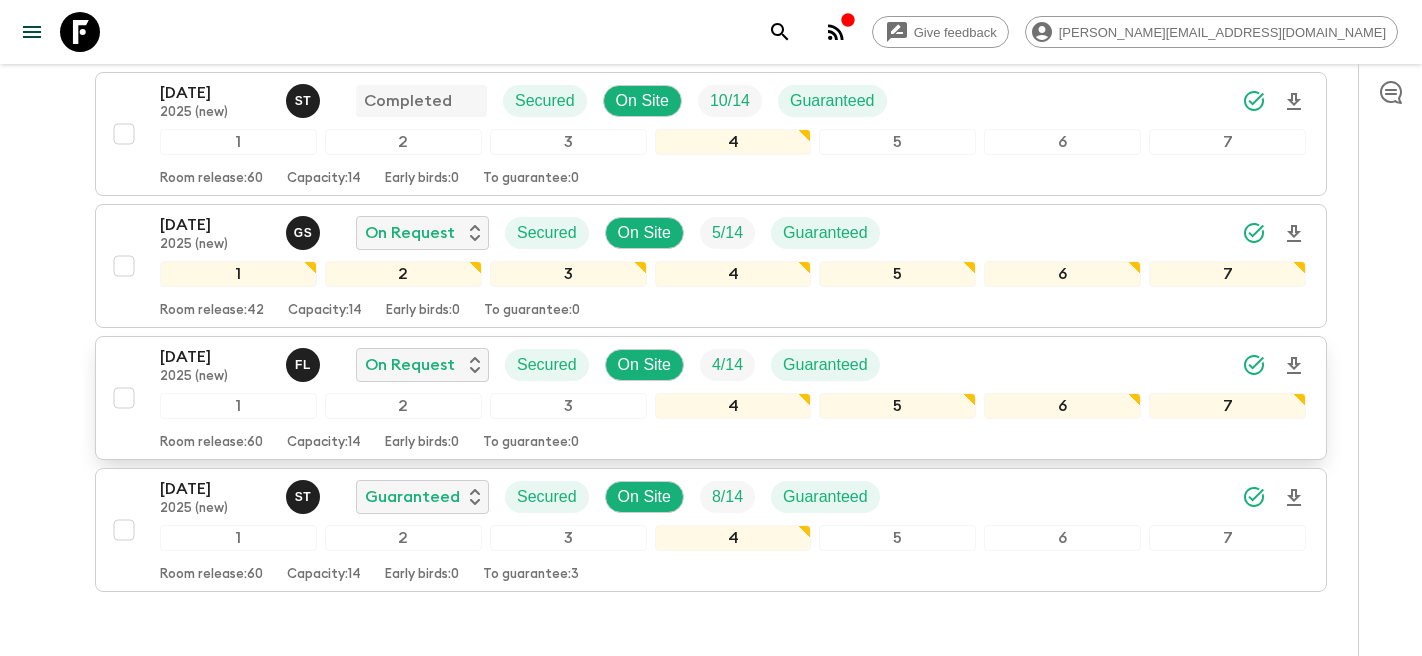 click on "1" at bounding box center [238, 406] 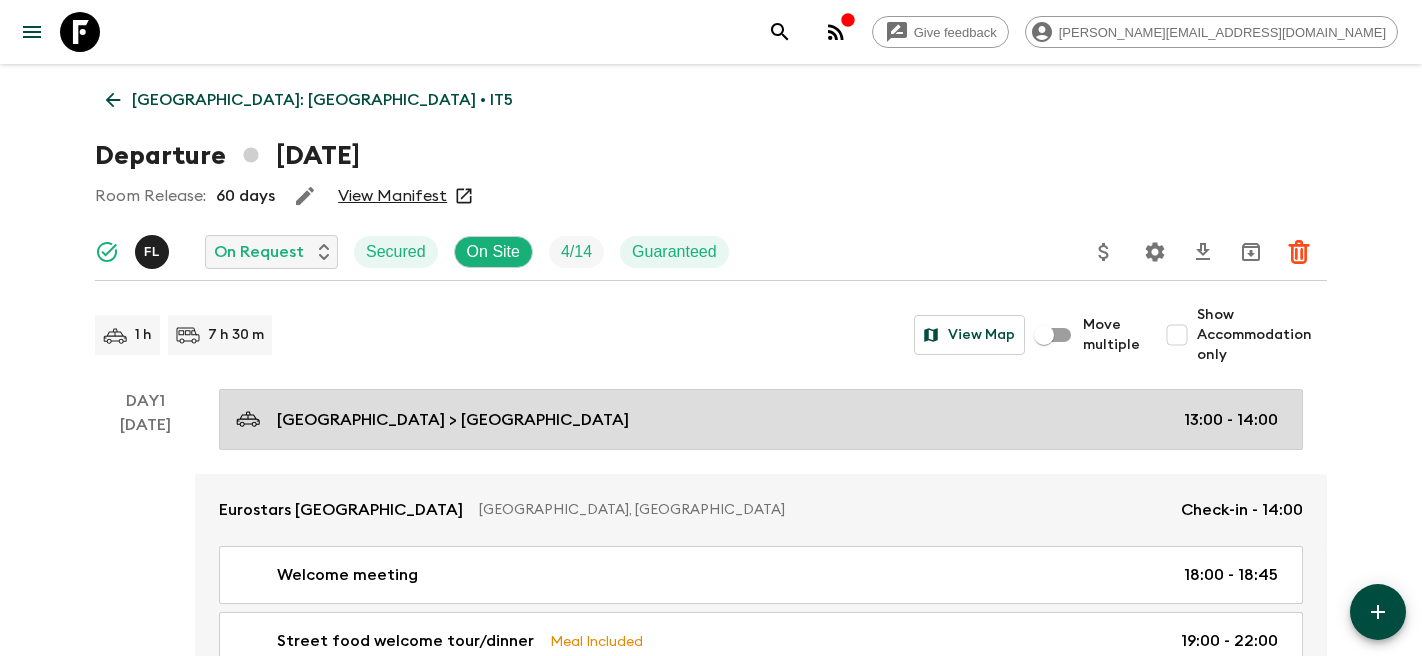 scroll, scrollTop: 11, scrollLeft: 0, axis: vertical 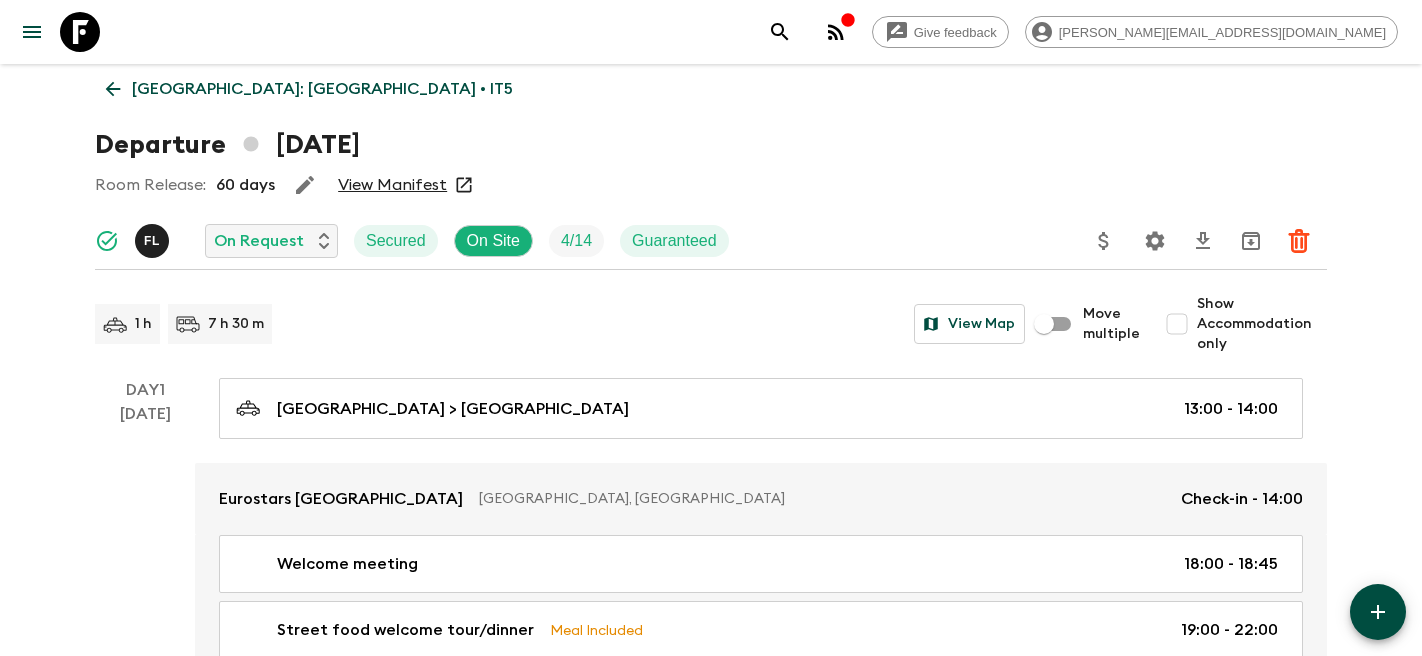 click on "Show Accommodation only" at bounding box center [1177, 324] 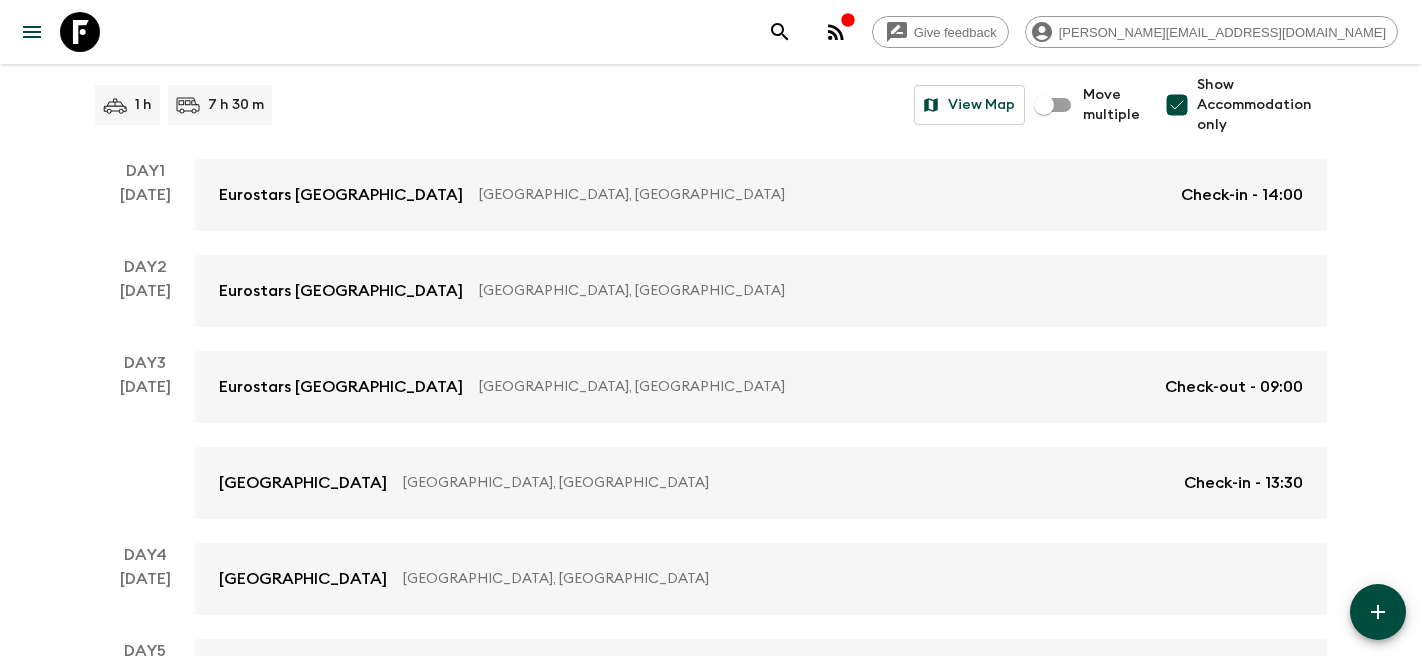 scroll, scrollTop: 239, scrollLeft: 0, axis: vertical 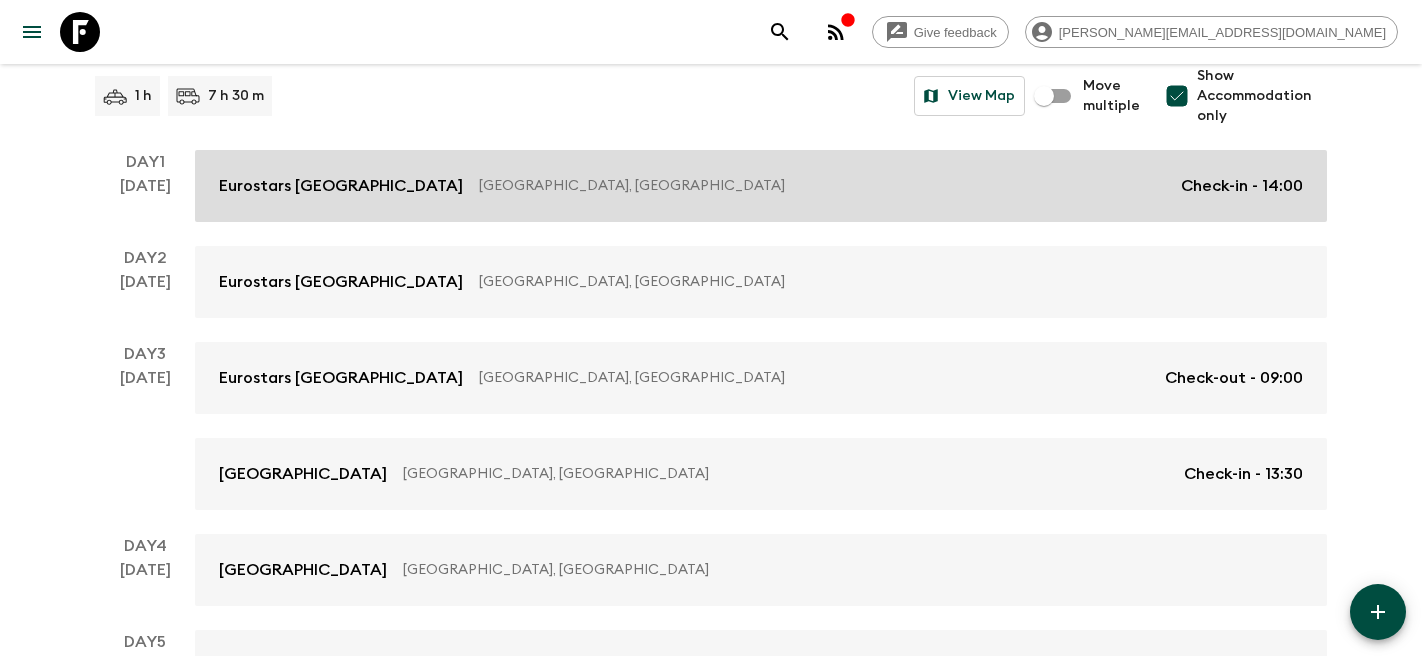 click on "[GEOGRAPHIC_DATA], [GEOGRAPHIC_DATA]" at bounding box center [822, 186] 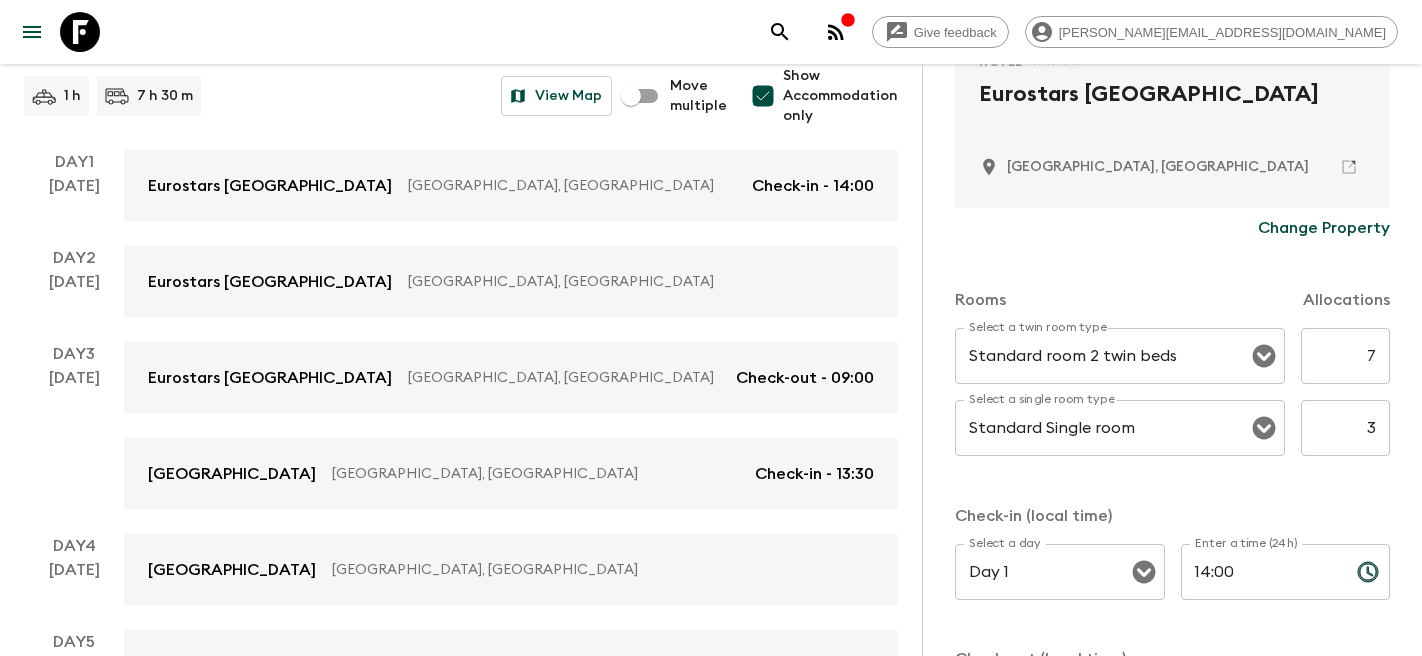 scroll, scrollTop: 464, scrollLeft: 0, axis: vertical 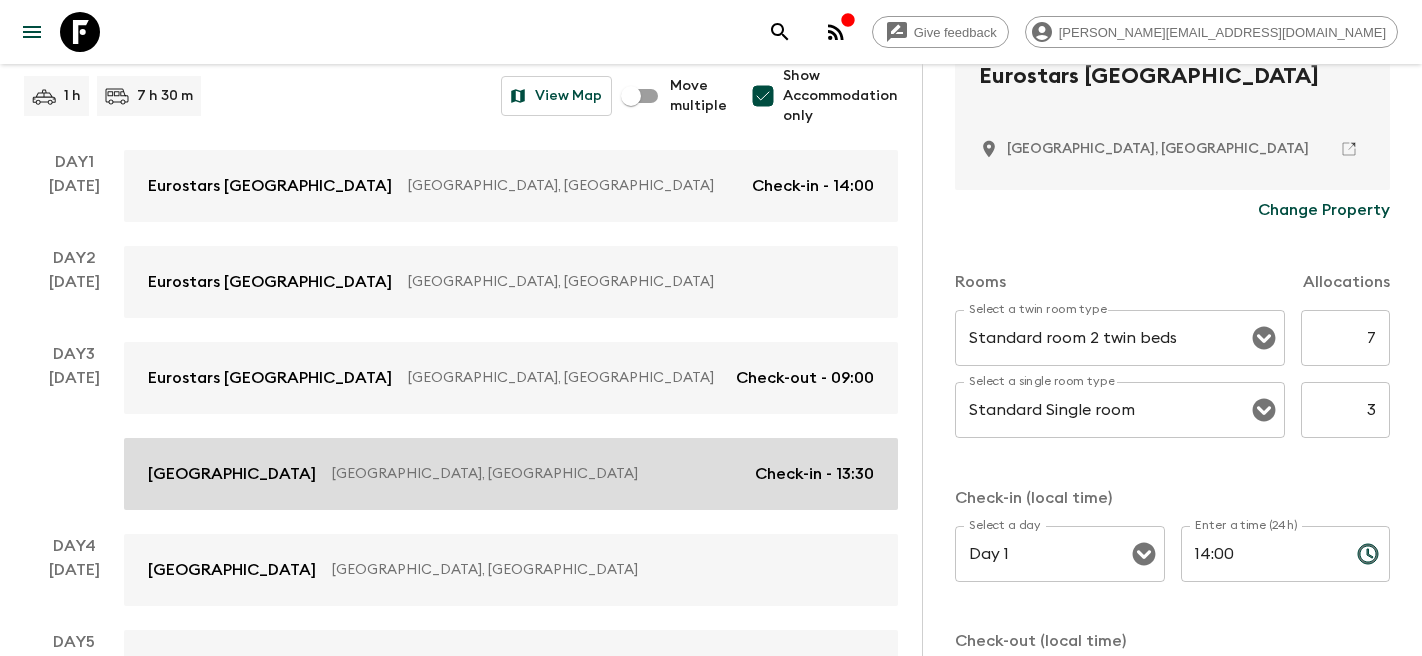 click on "[GEOGRAPHIC_DATA]" at bounding box center [232, 474] 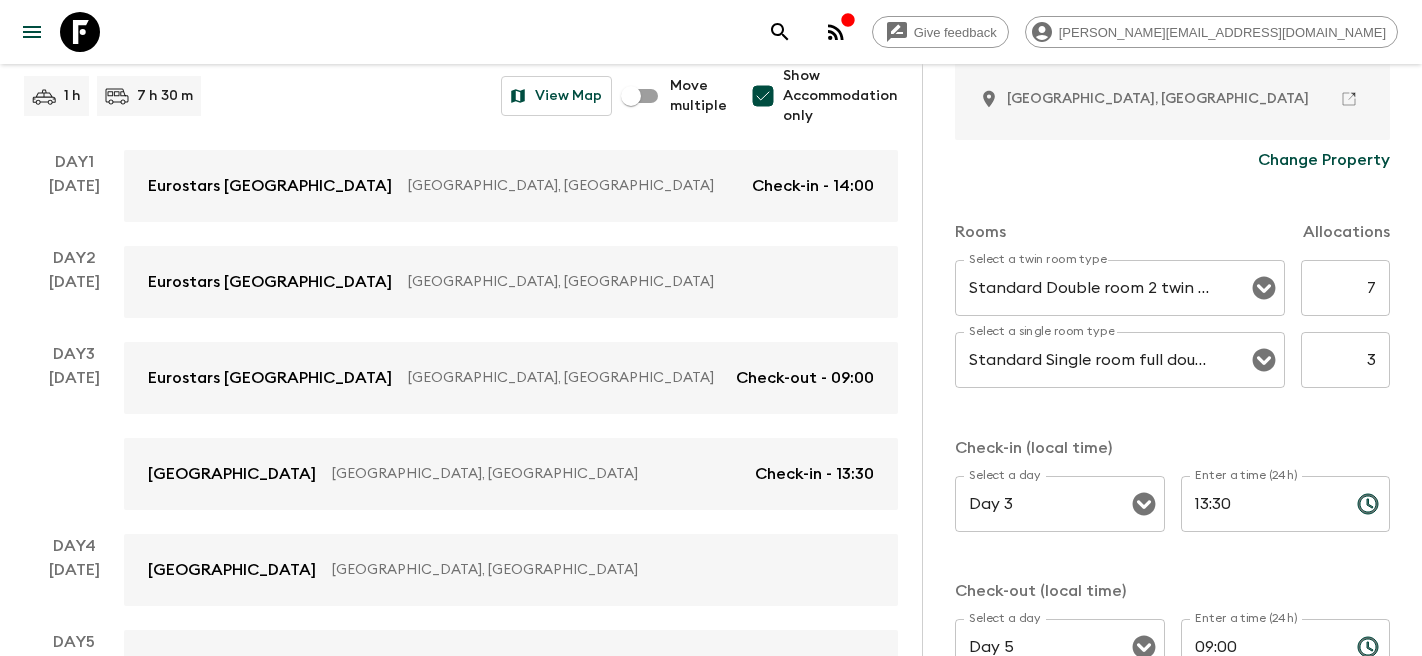 scroll, scrollTop: 516, scrollLeft: 0, axis: vertical 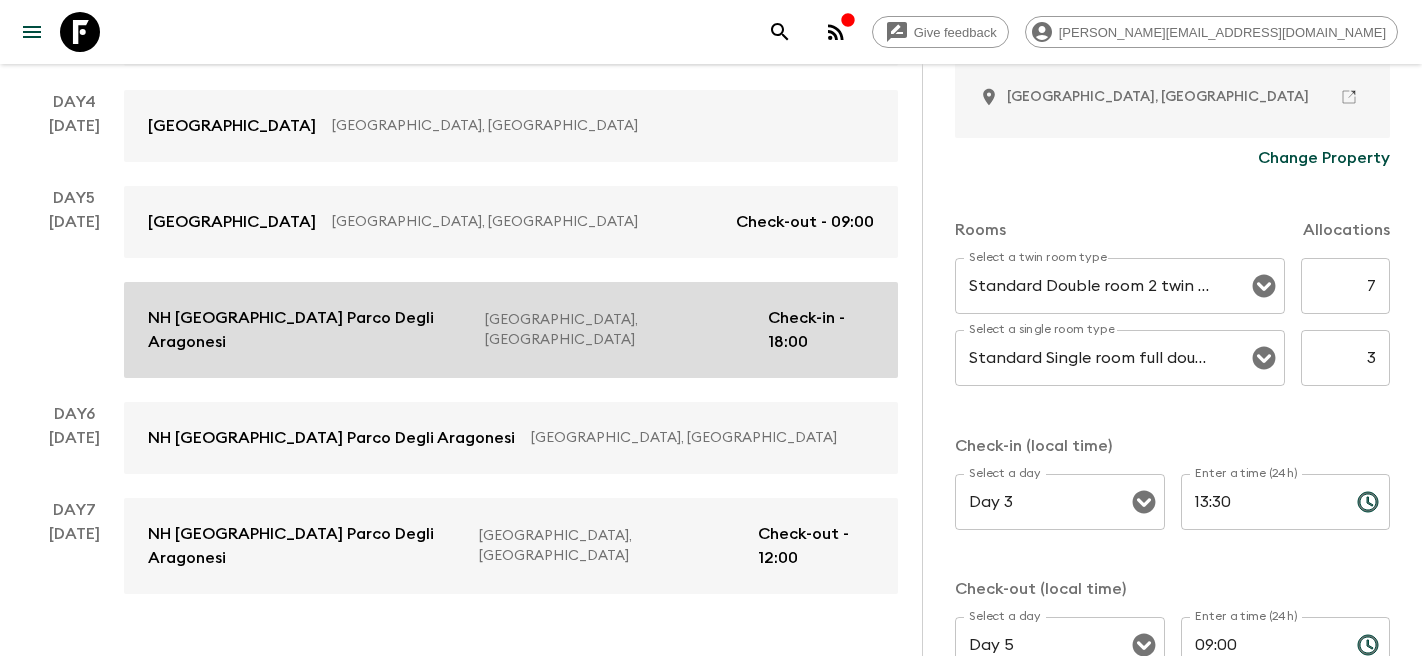 click on "[GEOGRAPHIC_DATA], [GEOGRAPHIC_DATA]" at bounding box center [618, 330] 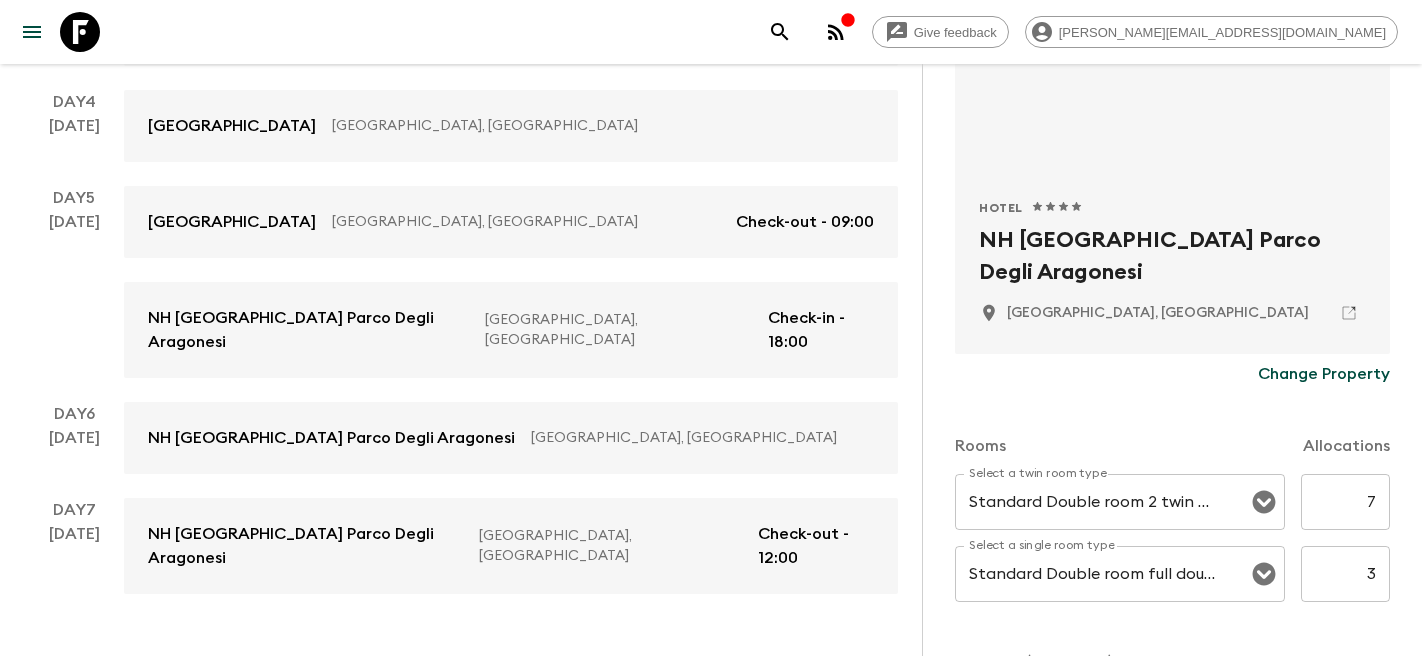 scroll, scrollTop: 396, scrollLeft: 0, axis: vertical 